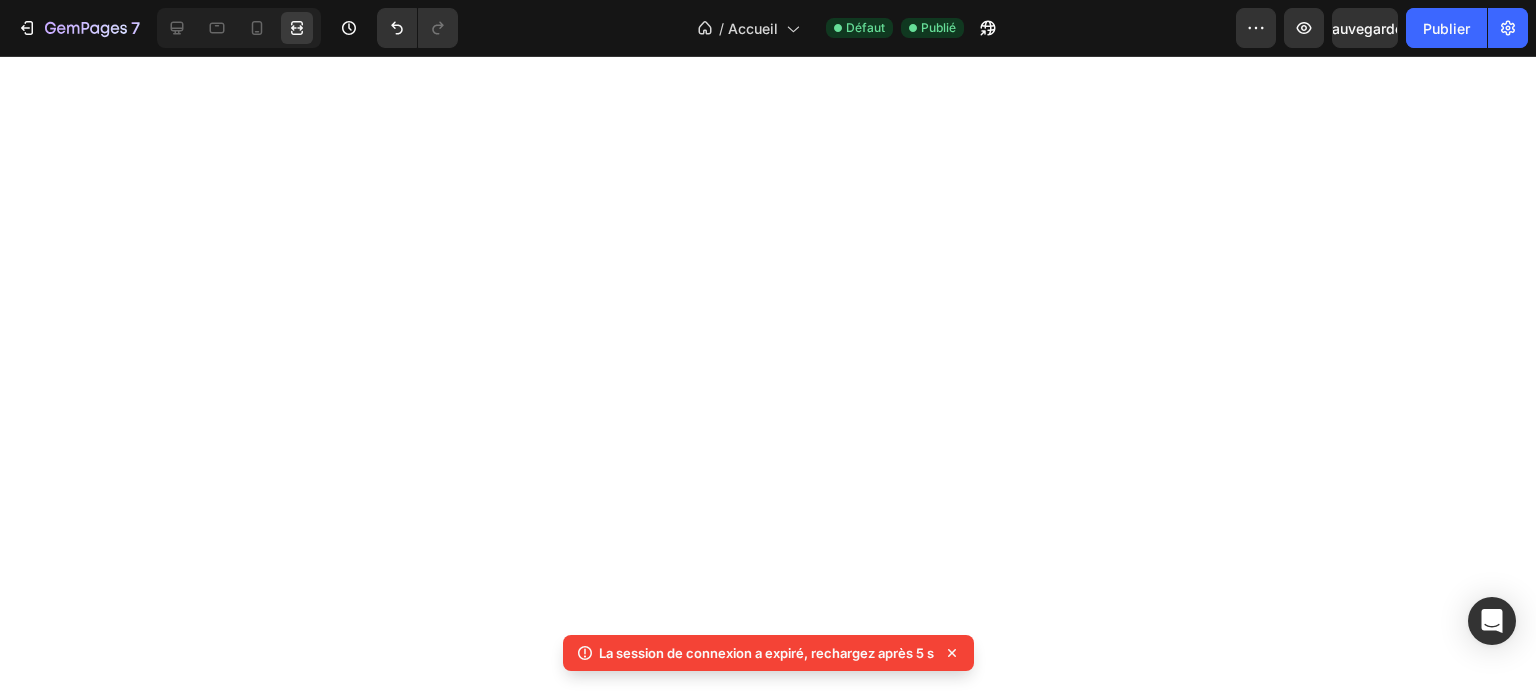 scroll, scrollTop: 0, scrollLeft: 0, axis: both 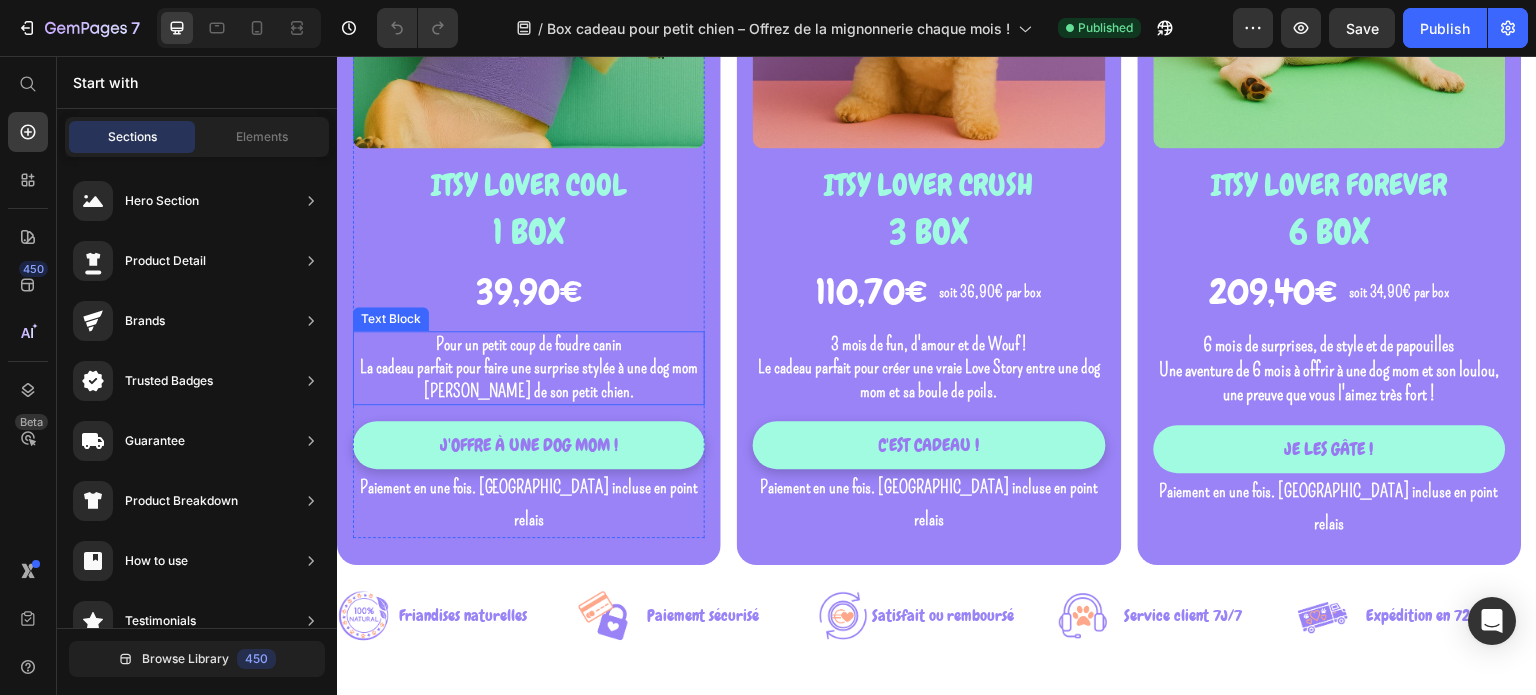 click on "Pour un petit coup de foudre canin La cadeau parfait pour faire une surprise stylée à une dog mom [PERSON_NAME] de son petit chien." at bounding box center [529, 368] 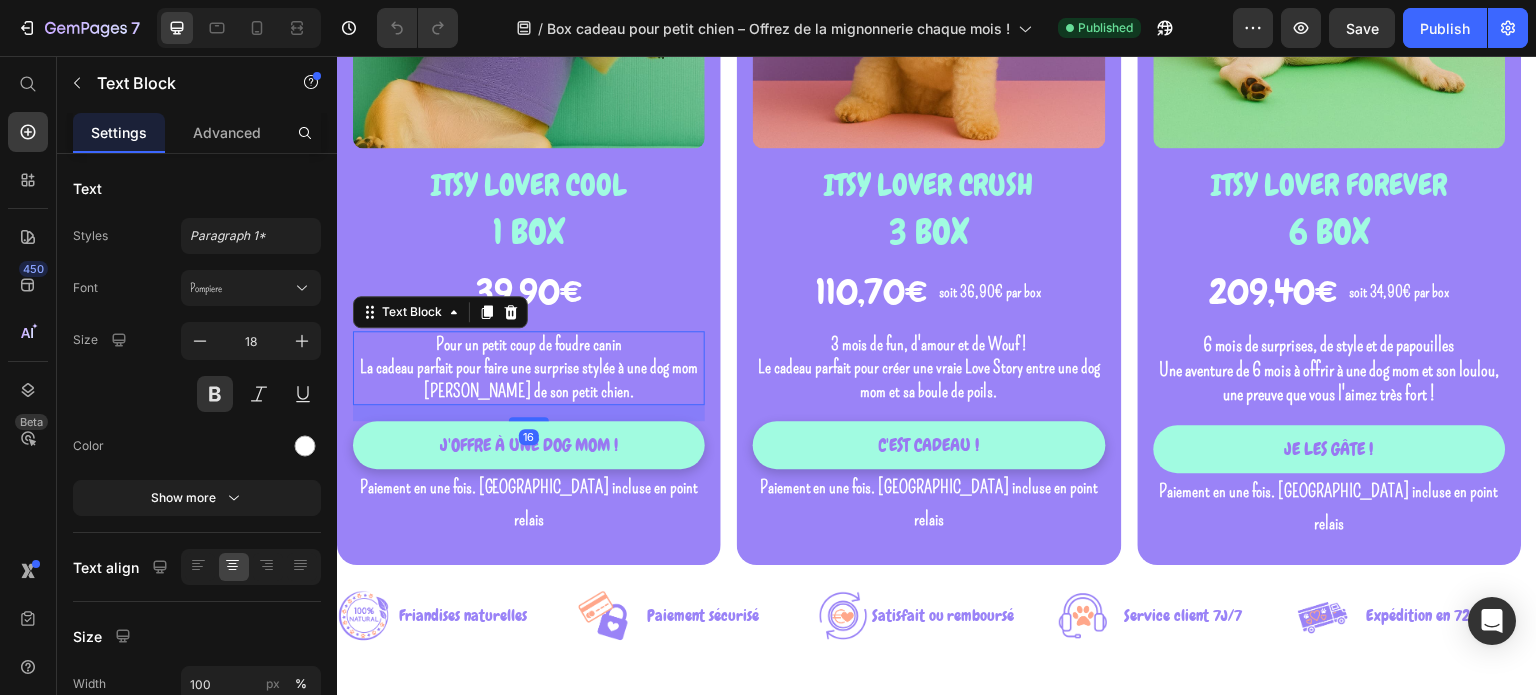 click on "Pour un petit coup de foudre canin La cadeau parfait pour faire une surprise stylée à une dog mom [PERSON_NAME] de son petit chien." at bounding box center (529, 368) 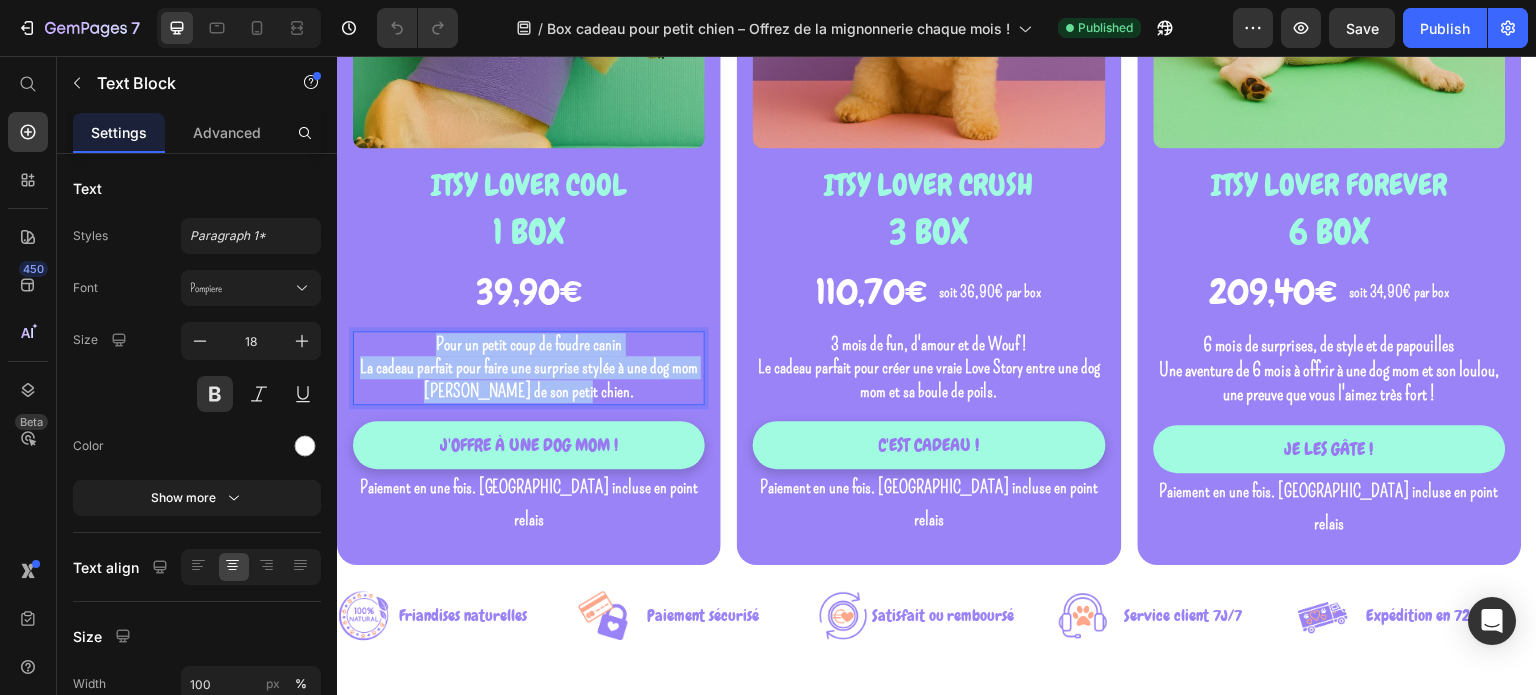 drag, startPoint x: 601, startPoint y: 394, endPoint x: 437, endPoint y: 346, distance: 170.88008 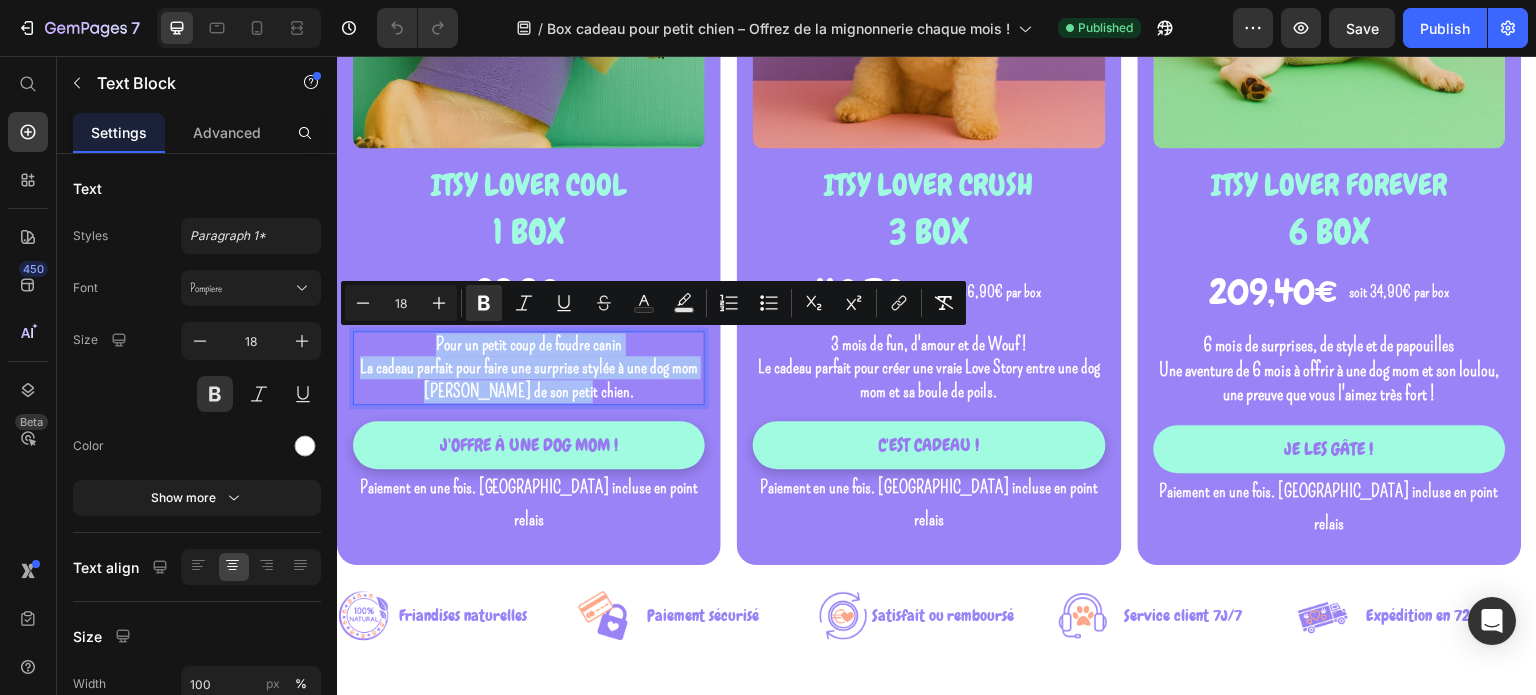 copy on "Pour un petit coup de foudre canin La cadeau parfait pour faire une surprise stylée à une dog mom [PERSON_NAME] de son petit chien." 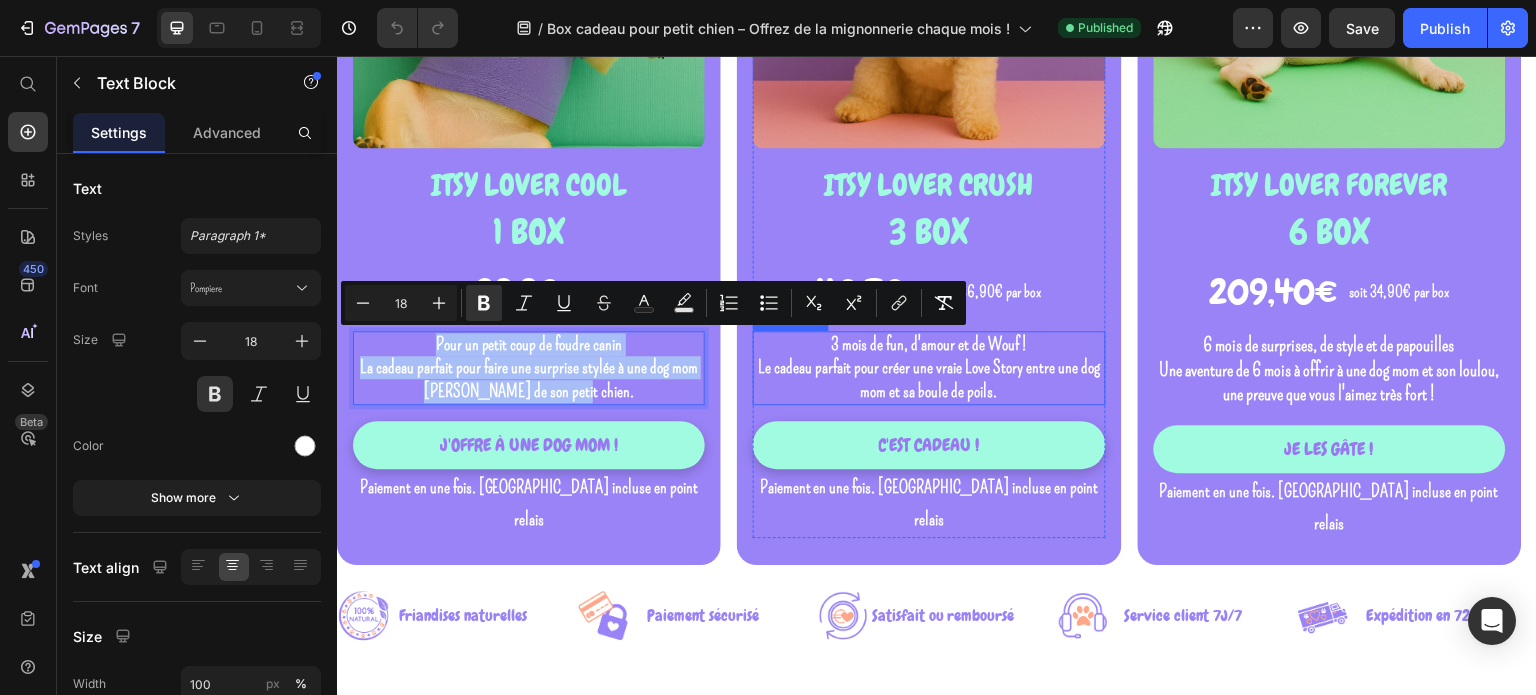 click on "Le cadeau parfait pour créer une vraie Love Story entre une dog mom et sa boule de poils." at bounding box center (929, 379) 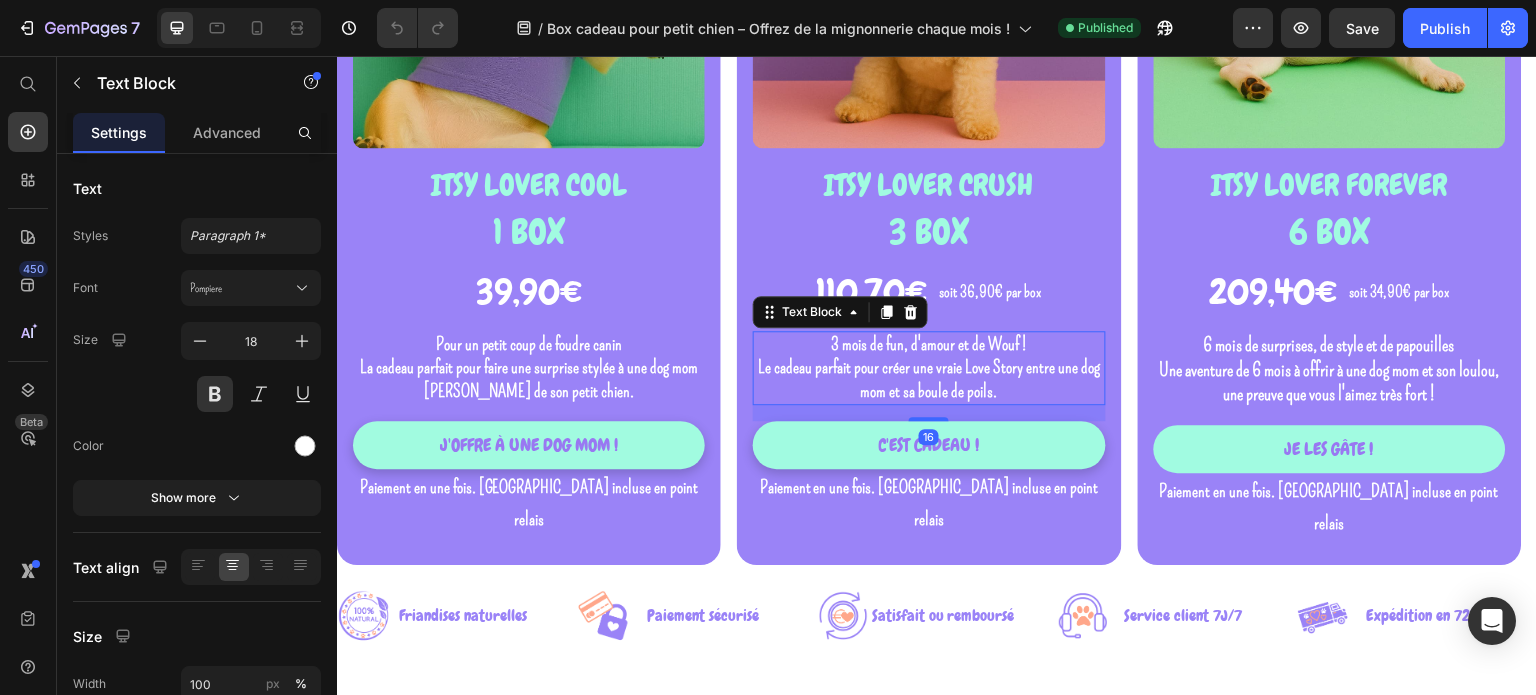 click on "Le cadeau parfait pour créer une vraie Love Story entre une dog mom et sa boule de poils." at bounding box center (929, 379) 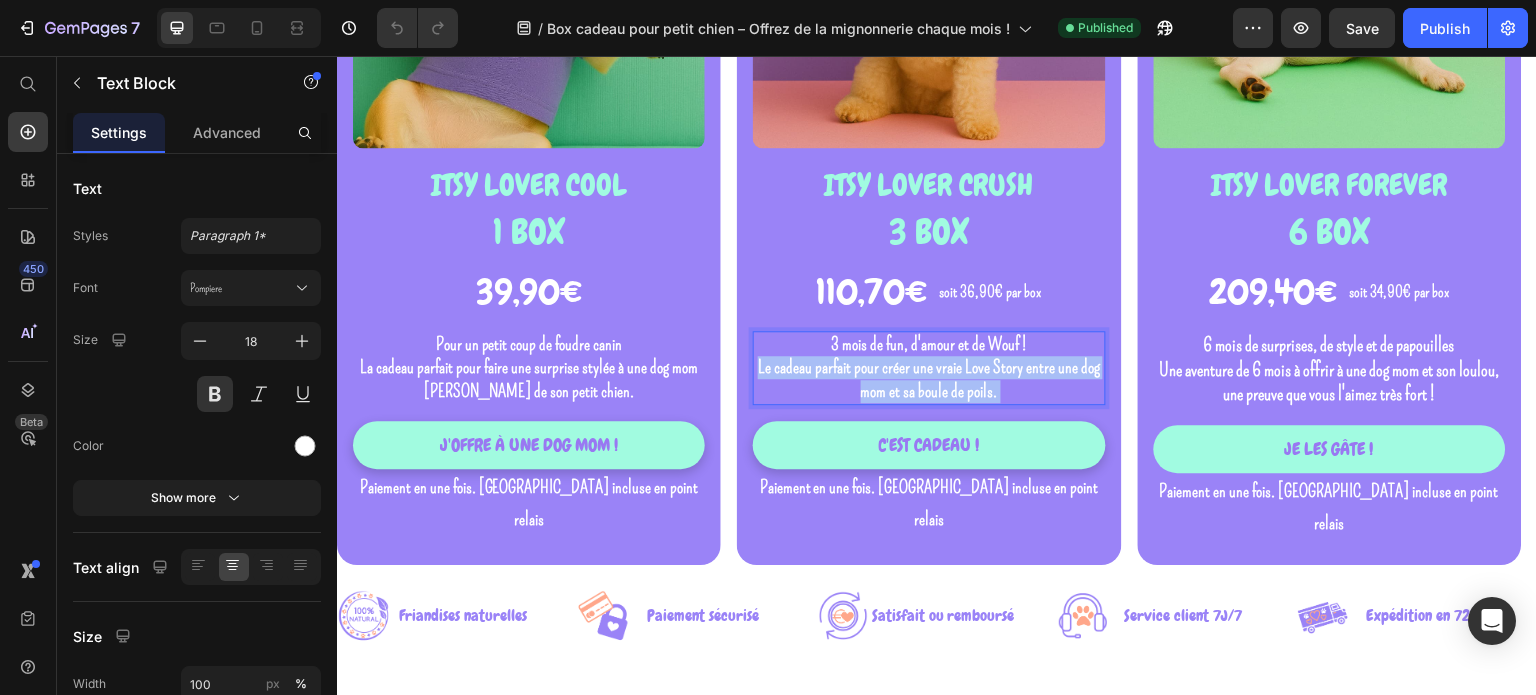 drag, startPoint x: 1000, startPoint y: 396, endPoint x: 879, endPoint y: 356, distance: 127.440186 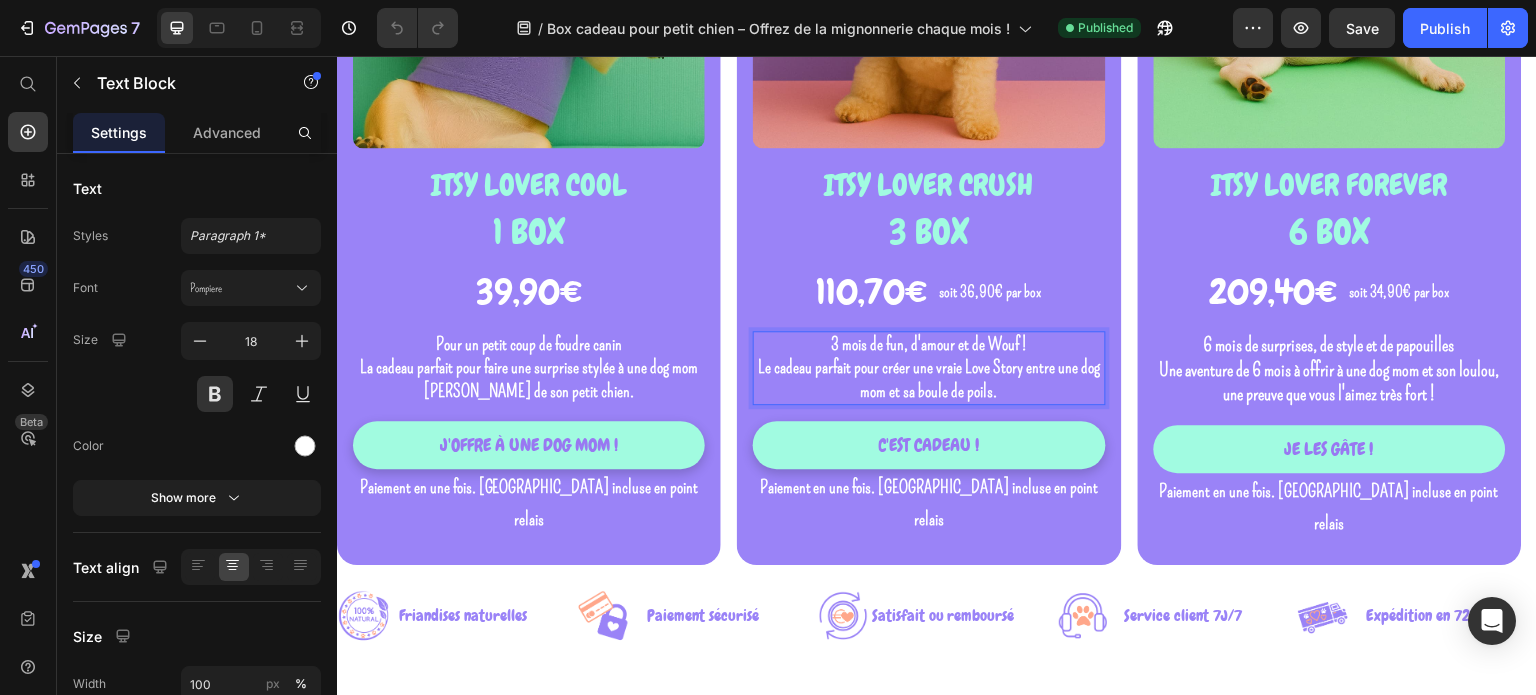 click on "Le cadeau parfait pour créer une vraie Love Story entre une dog mom et sa boule de poils." at bounding box center (929, 379) 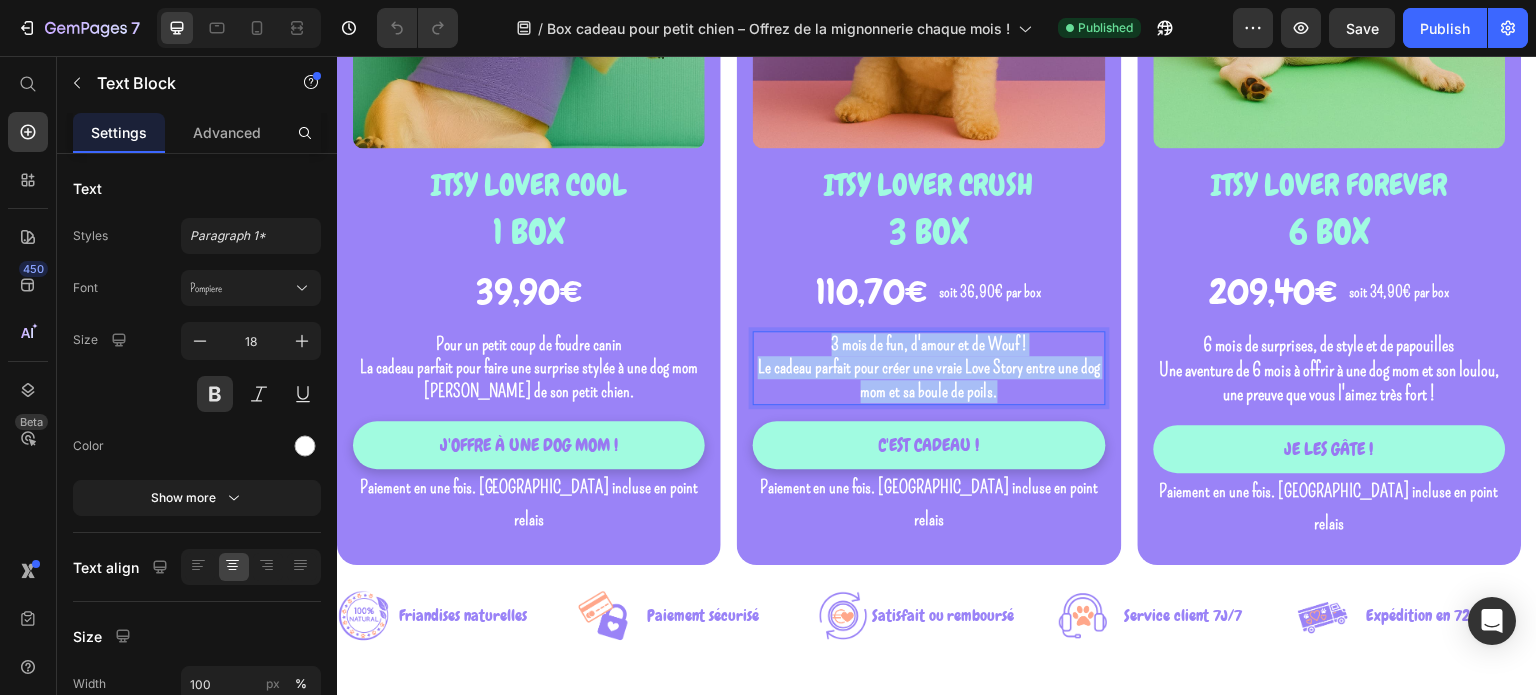 drag, startPoint x: 998, startPoint y: 393, endPoint x: 831, endPoint y: 346, distance: 173.48775 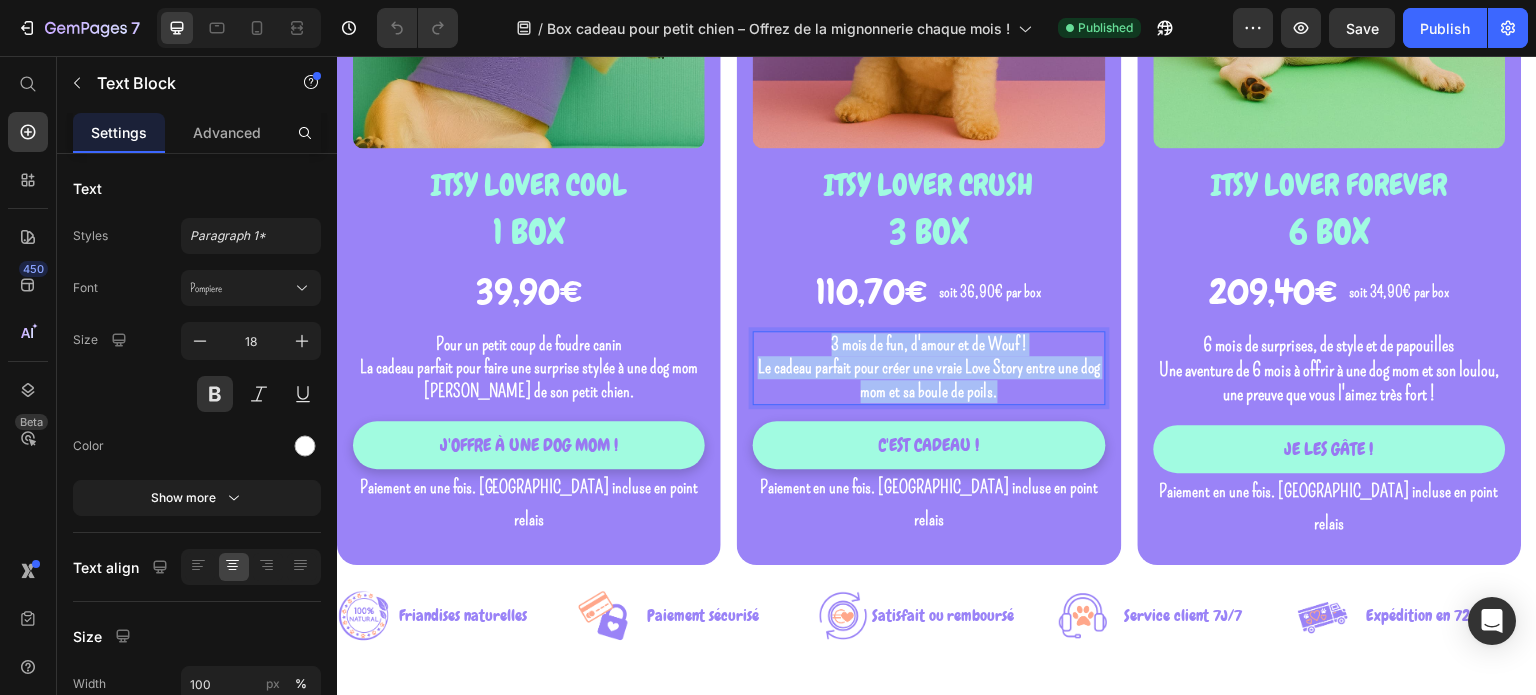 click on "3 mois de fun, d'amour et de Wouf ! Le cadeau parfait pour créer une vraie Love Story entre une dog mom et sa boule de poils." at bounding box center (929, 368) 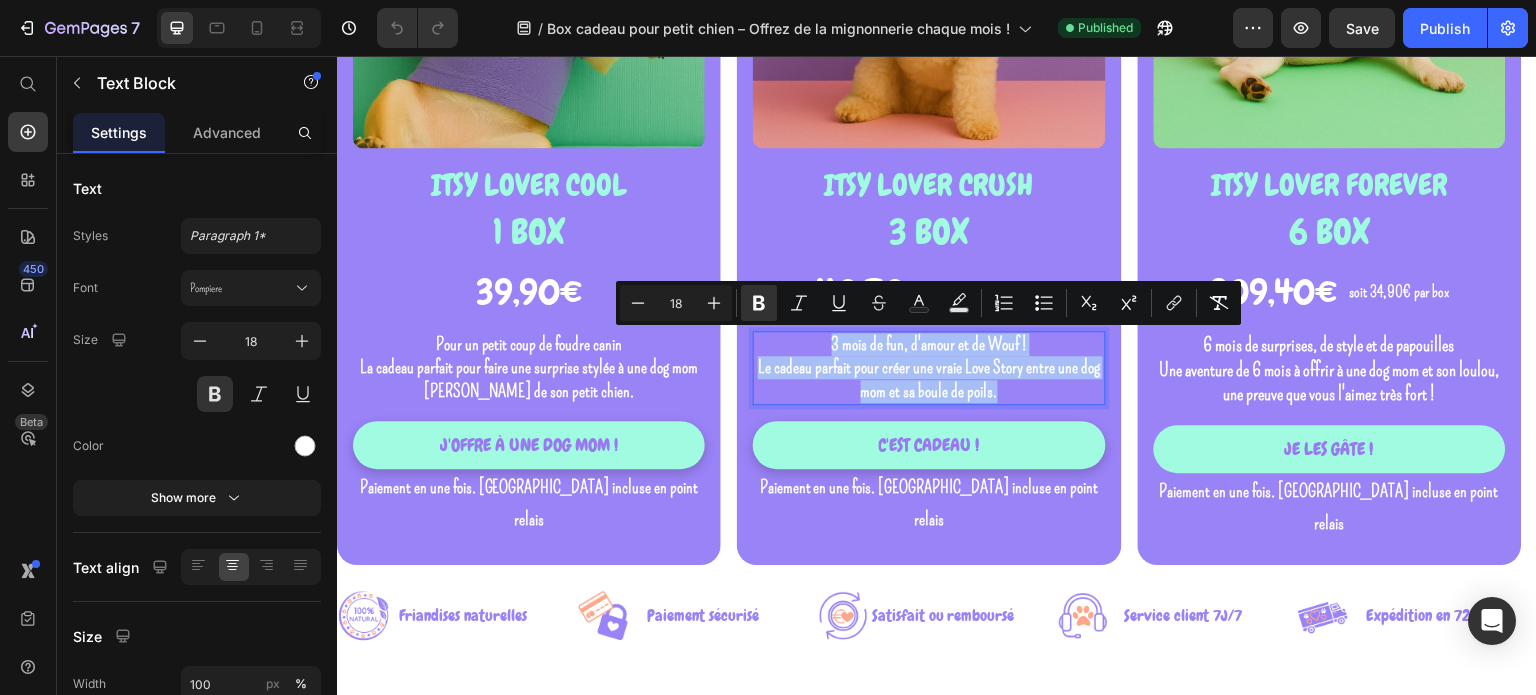 copy on "3 mois de fun, d'amour et de Wouf ! Le cadeau parfait pour créer une vraie Love Story entre une dog mom et sa boule de poils." 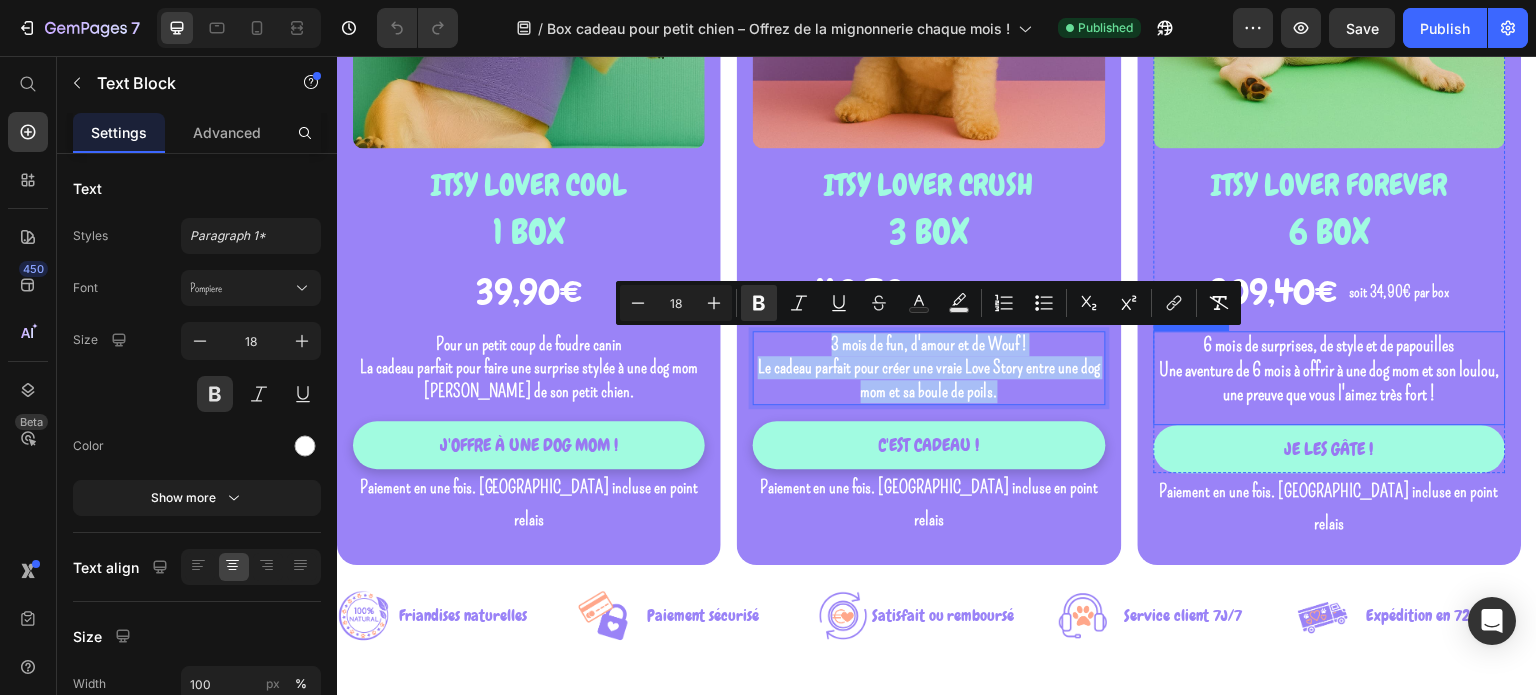 click on "Une aventure de 6 mois à offrir à une dog mom et son loulou, une preuve que vous l'aimez très fort !" at bounding box center [1330, 382] 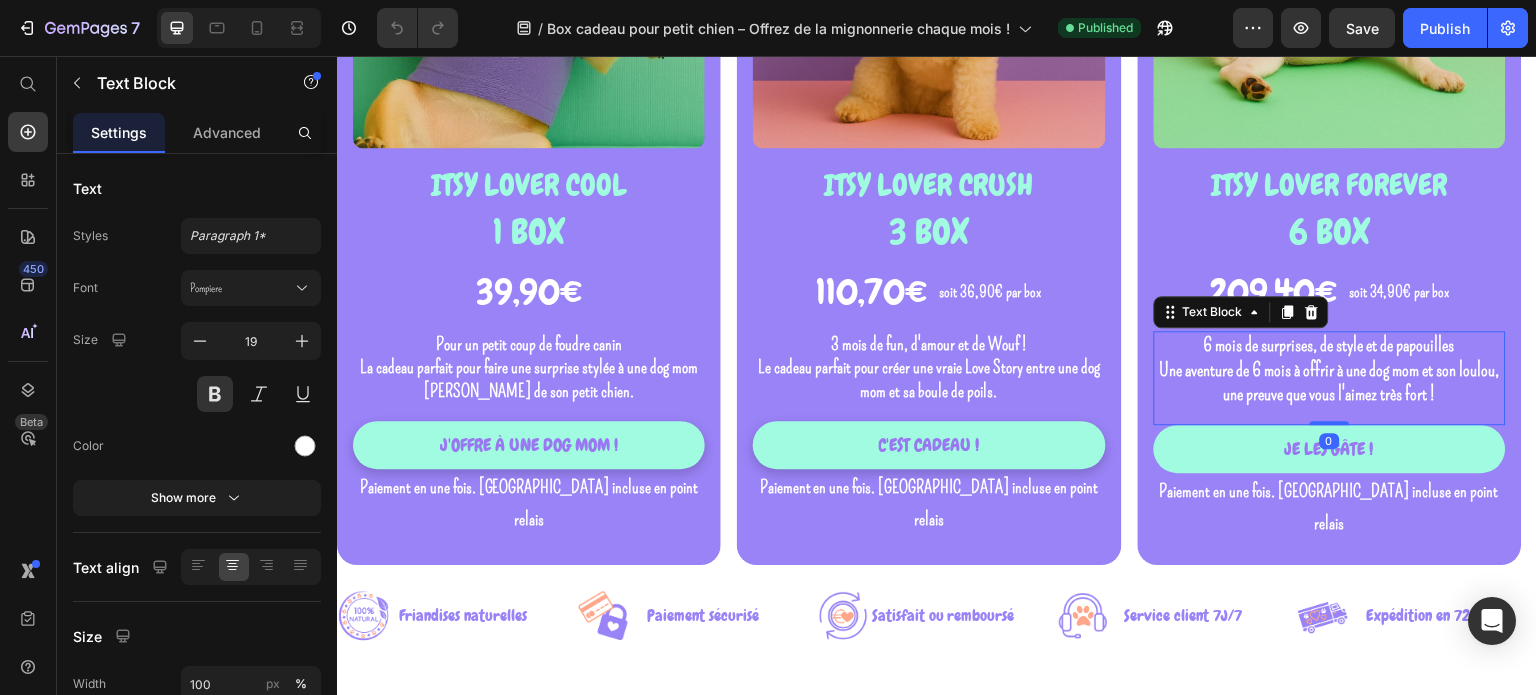 click on "Une aventure de 6 mois à offrir à une dog mom et son loulou, une preuve que vous l'aimez très fort !" at bounding box center [1330, 382] 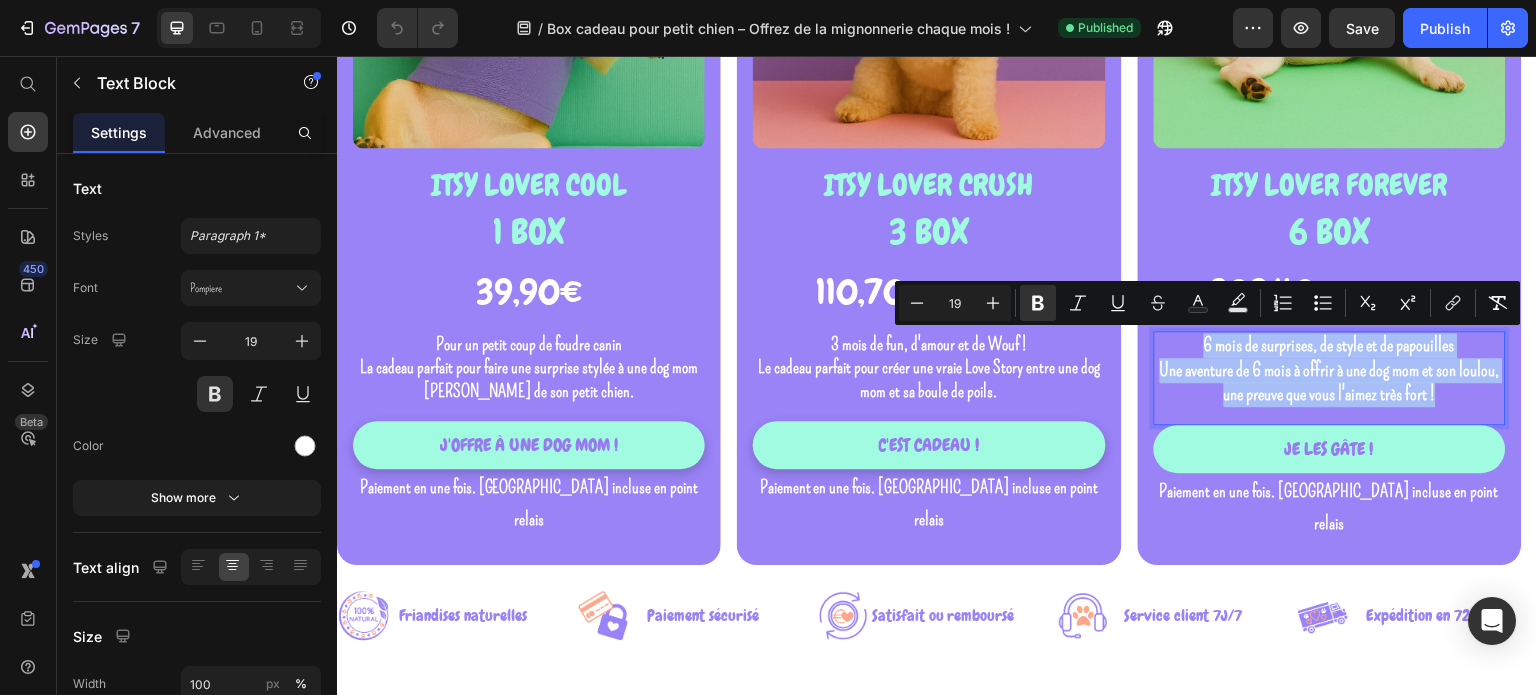 drag, startPoint x: 1449, startPoint y: 396, endPoint x: 1203, endPoint y: 346, distance: 251.02988 